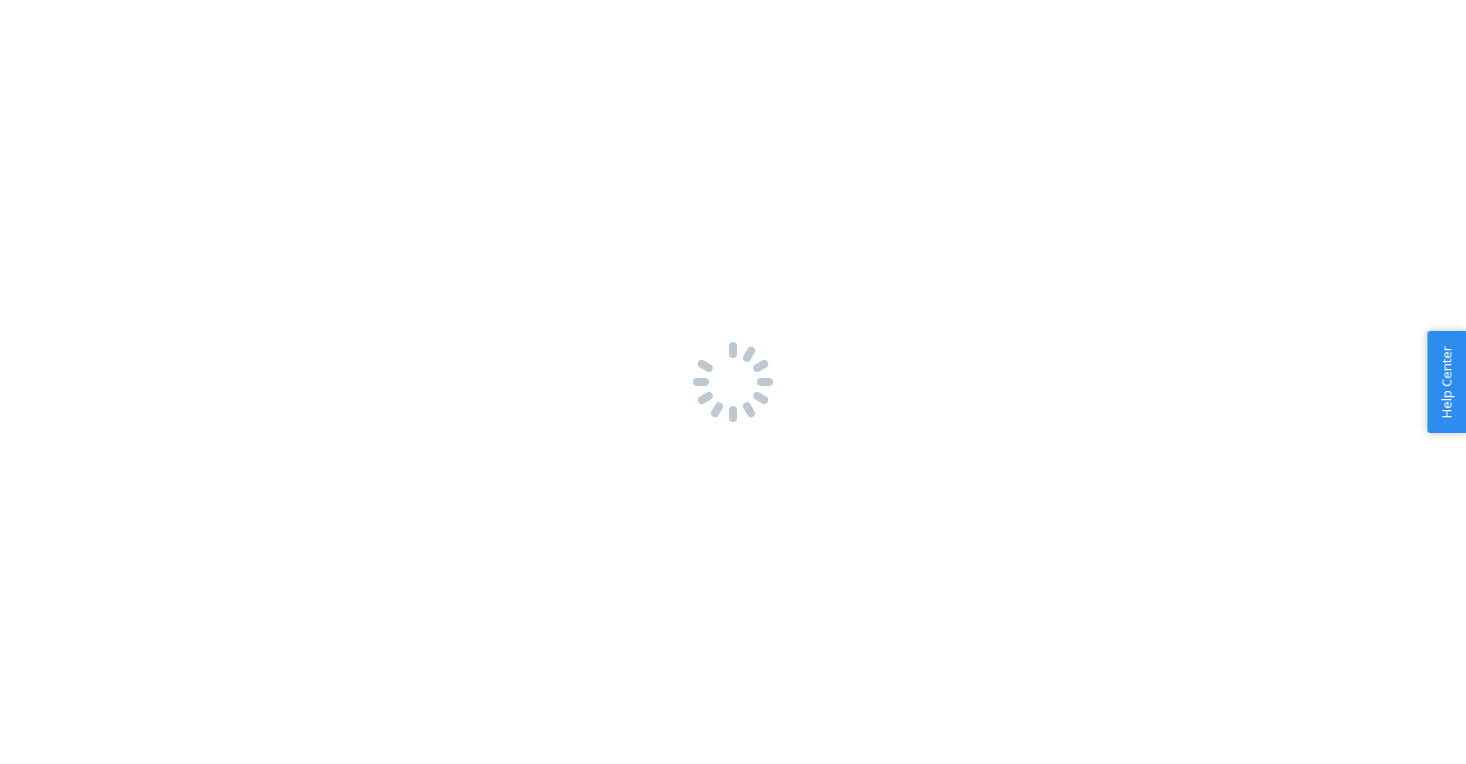 scroll, scrollTop: 0, scrollLeft: 0, axis: both 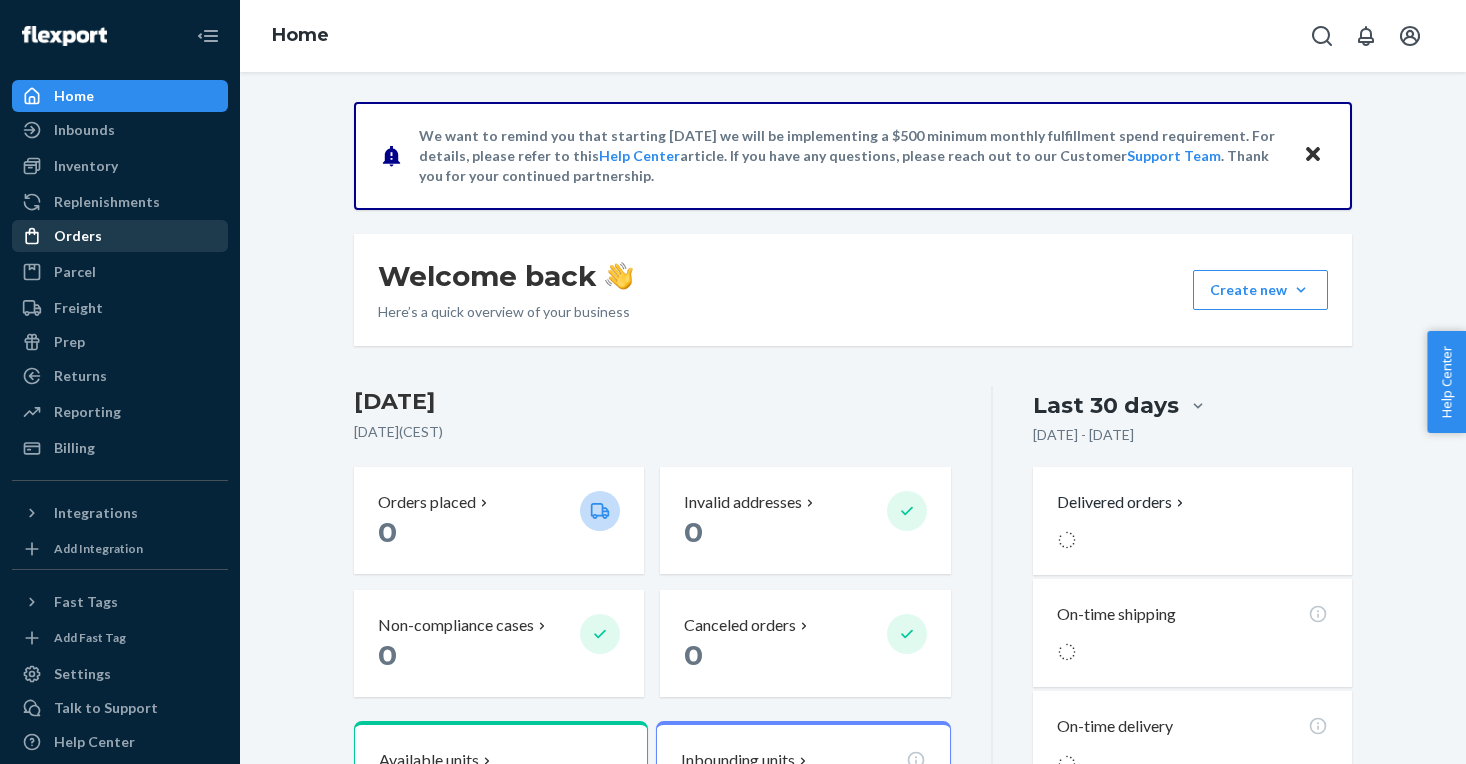 click on "Orders" at bounding box center [78, 236] 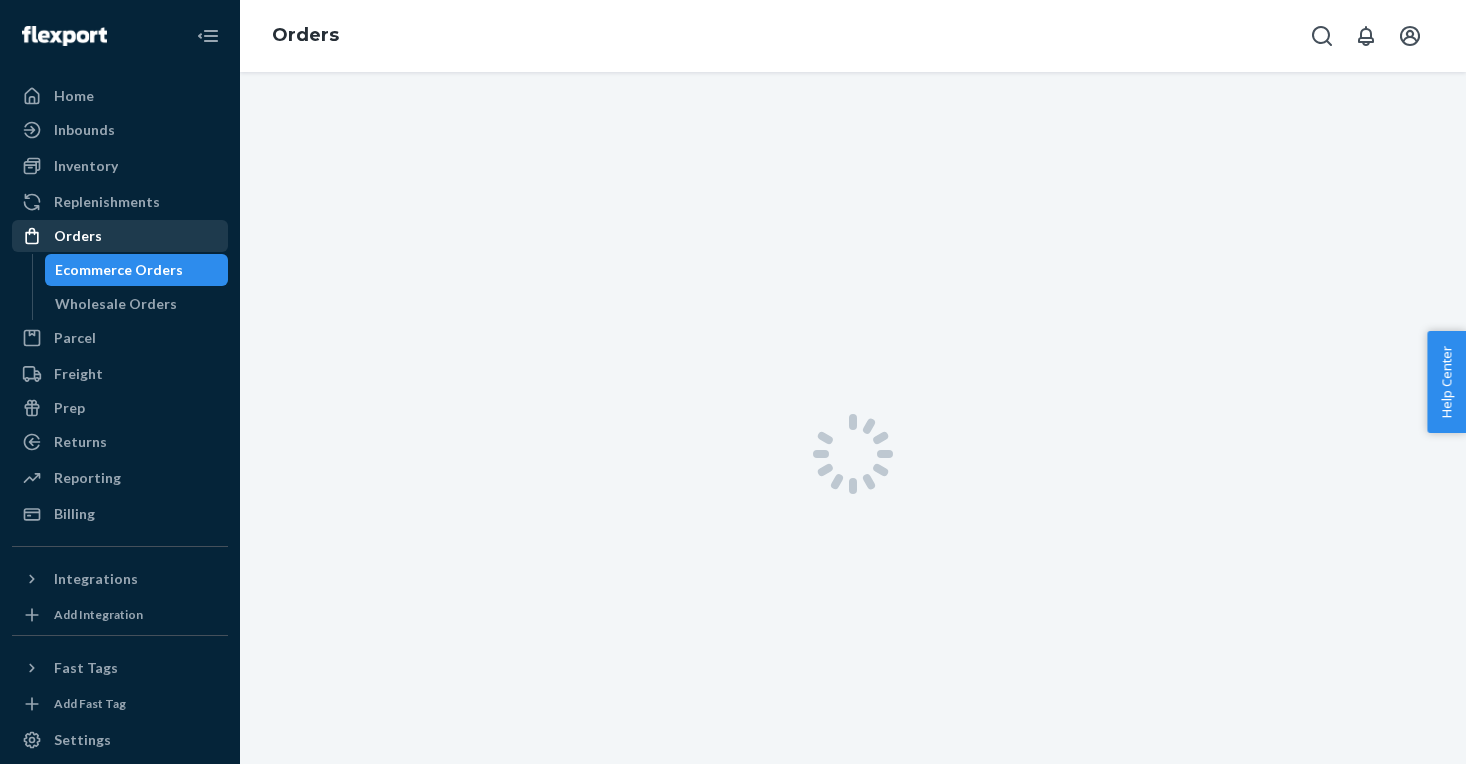 scroll, scrollTop: 0, scrollLeft: 0, axis: both 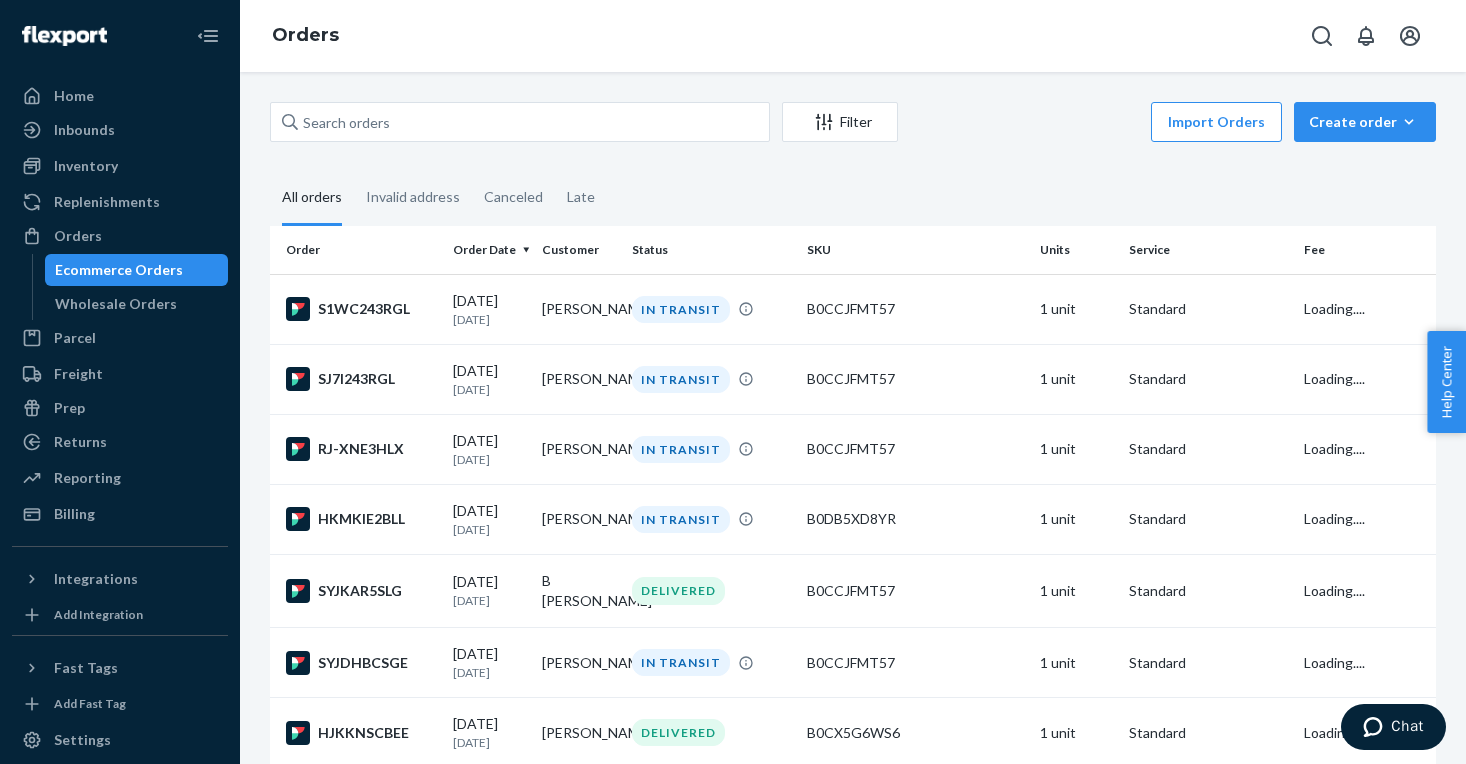 click on "Ecommerce Orders" at bounding box center (119, 270) 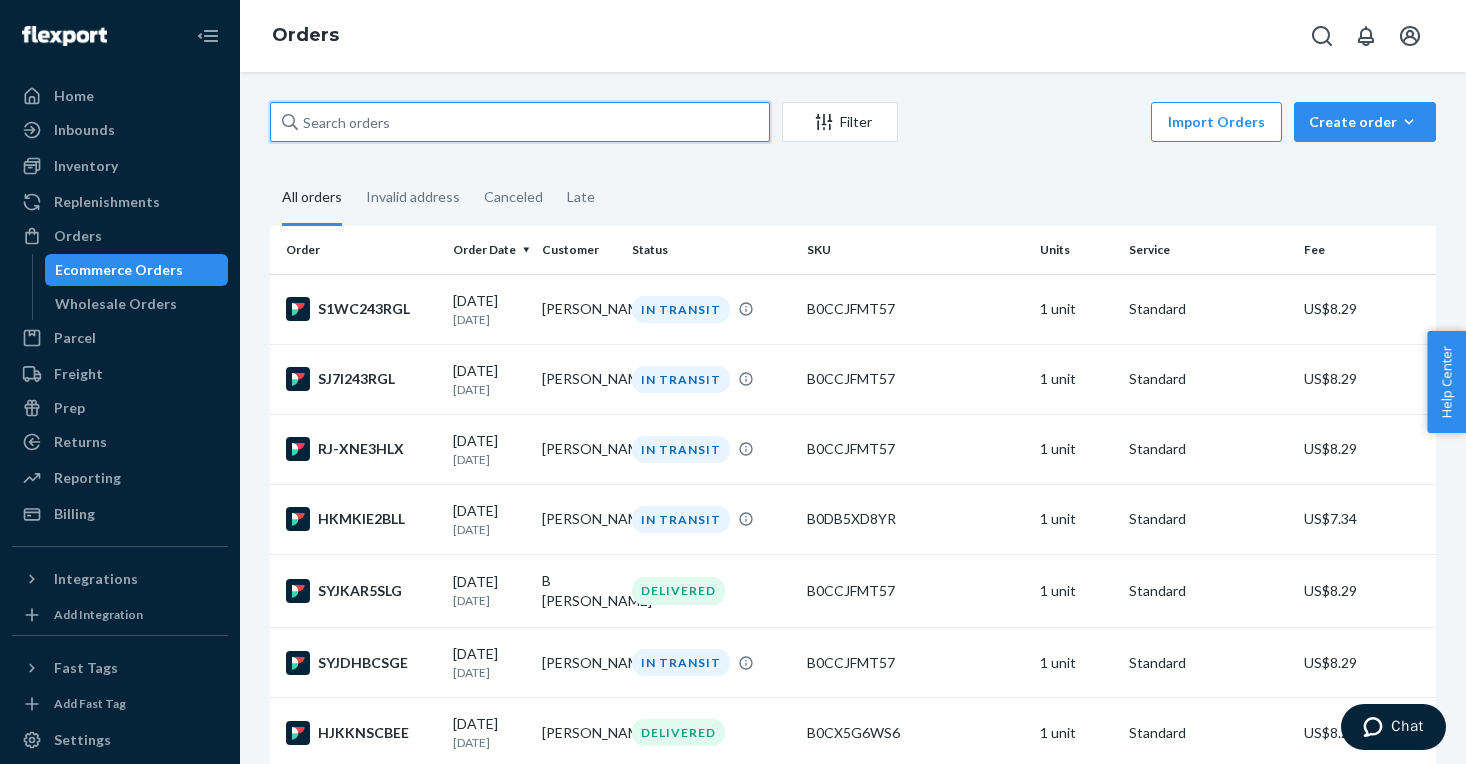 click at bounding box center (520, 122) 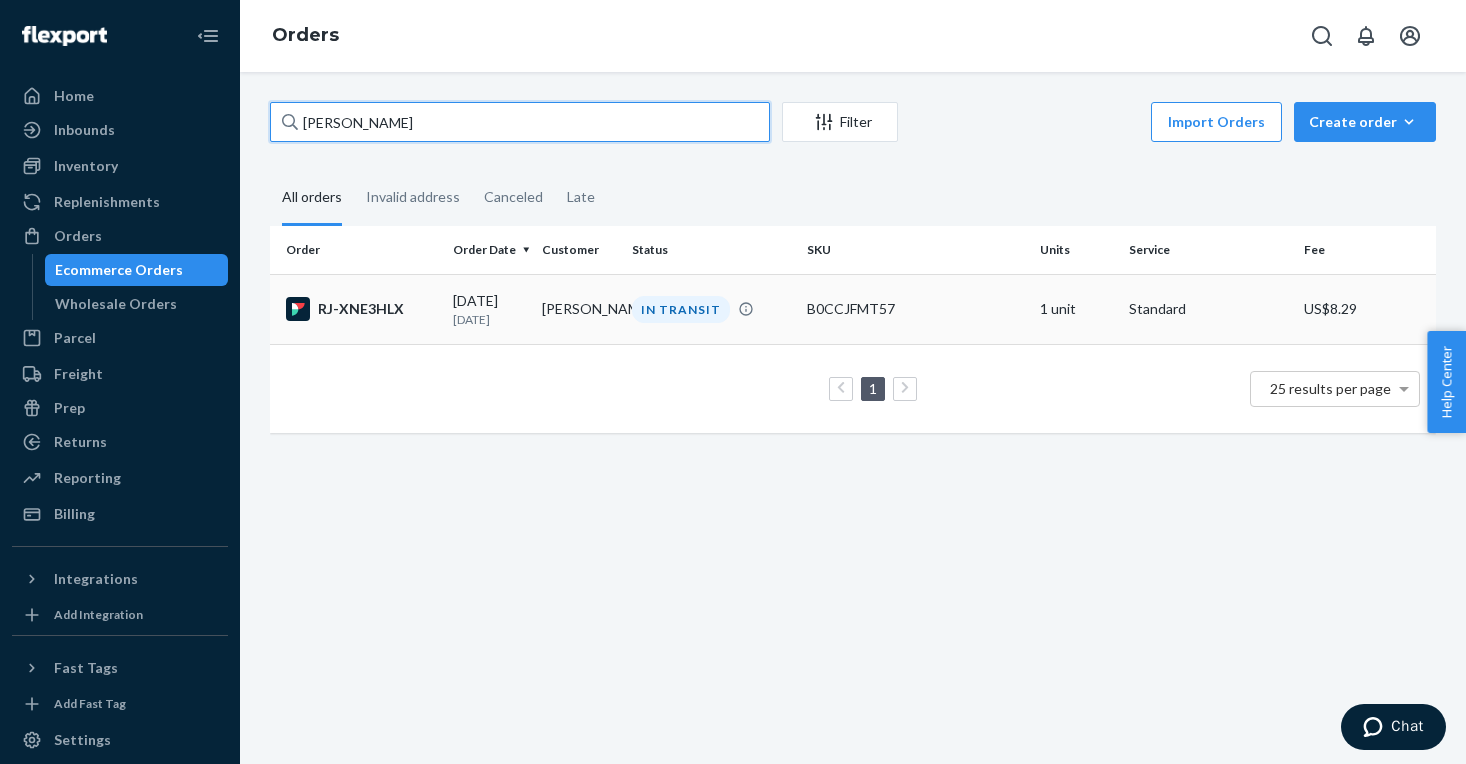type on "[PERSON_NAME]" 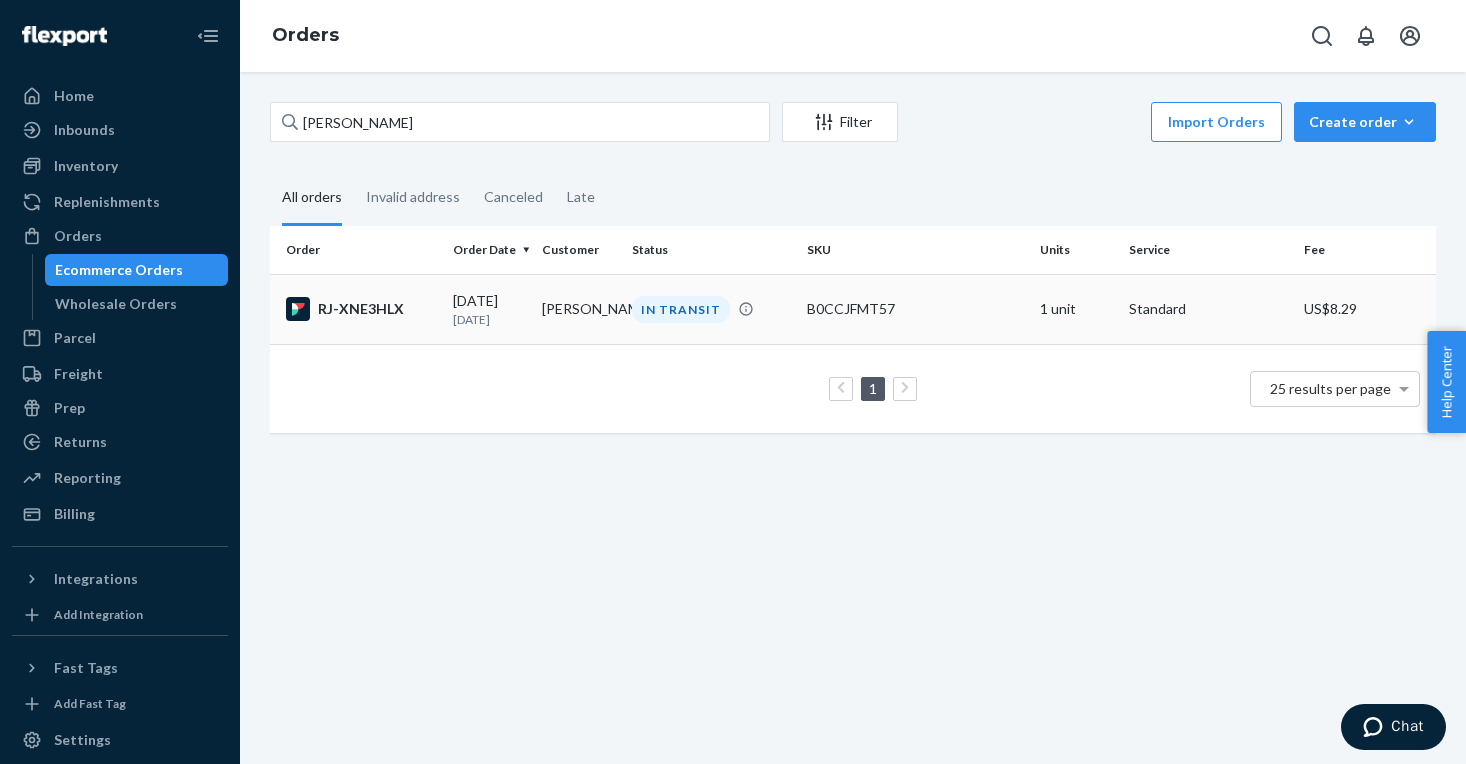 click on "IN TRANSIT" at bounding box center (681, 309) 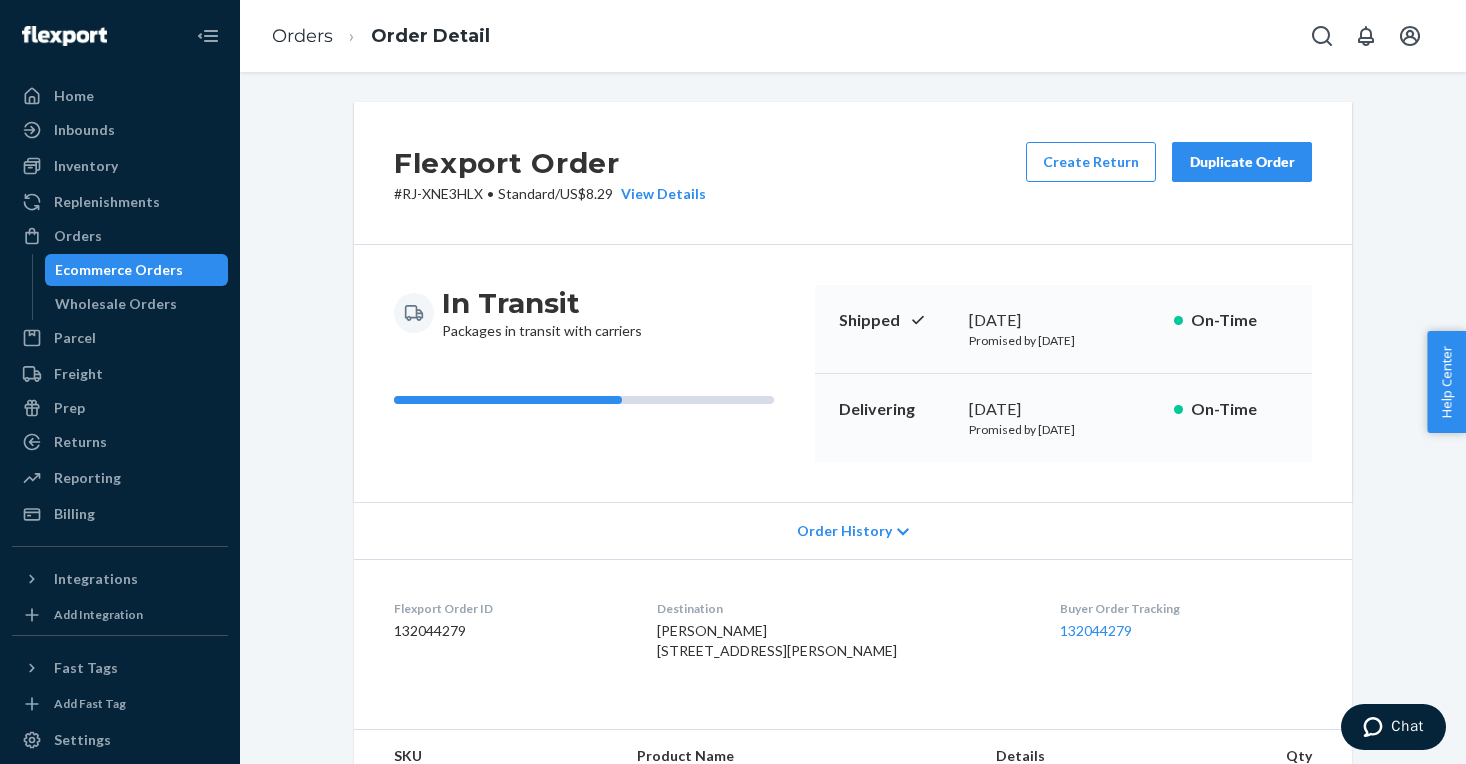 scroll, scrollTop: 350, scrollLeft: 0, axis: vertical 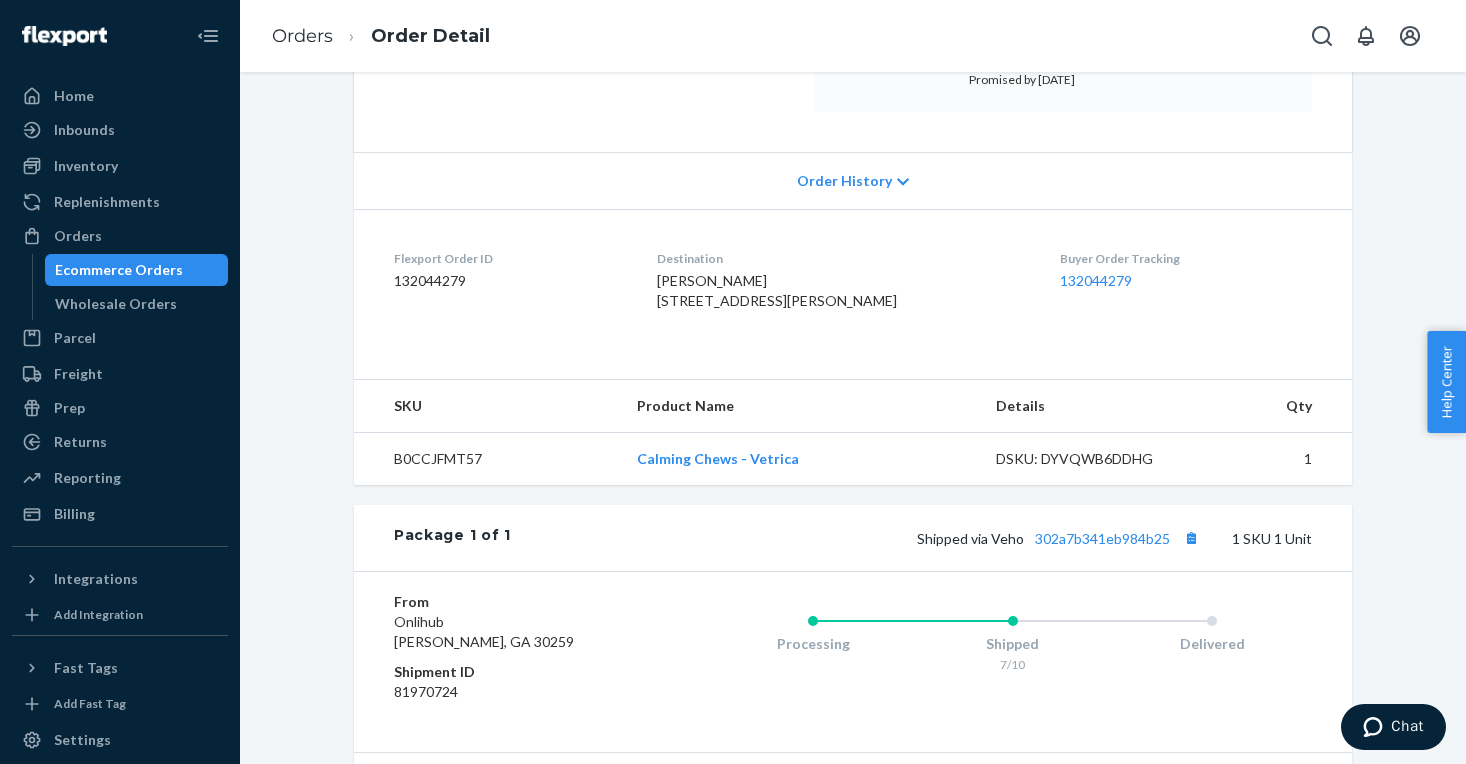 click on "Ecommerce Orders" at bounding box center (119, 270) 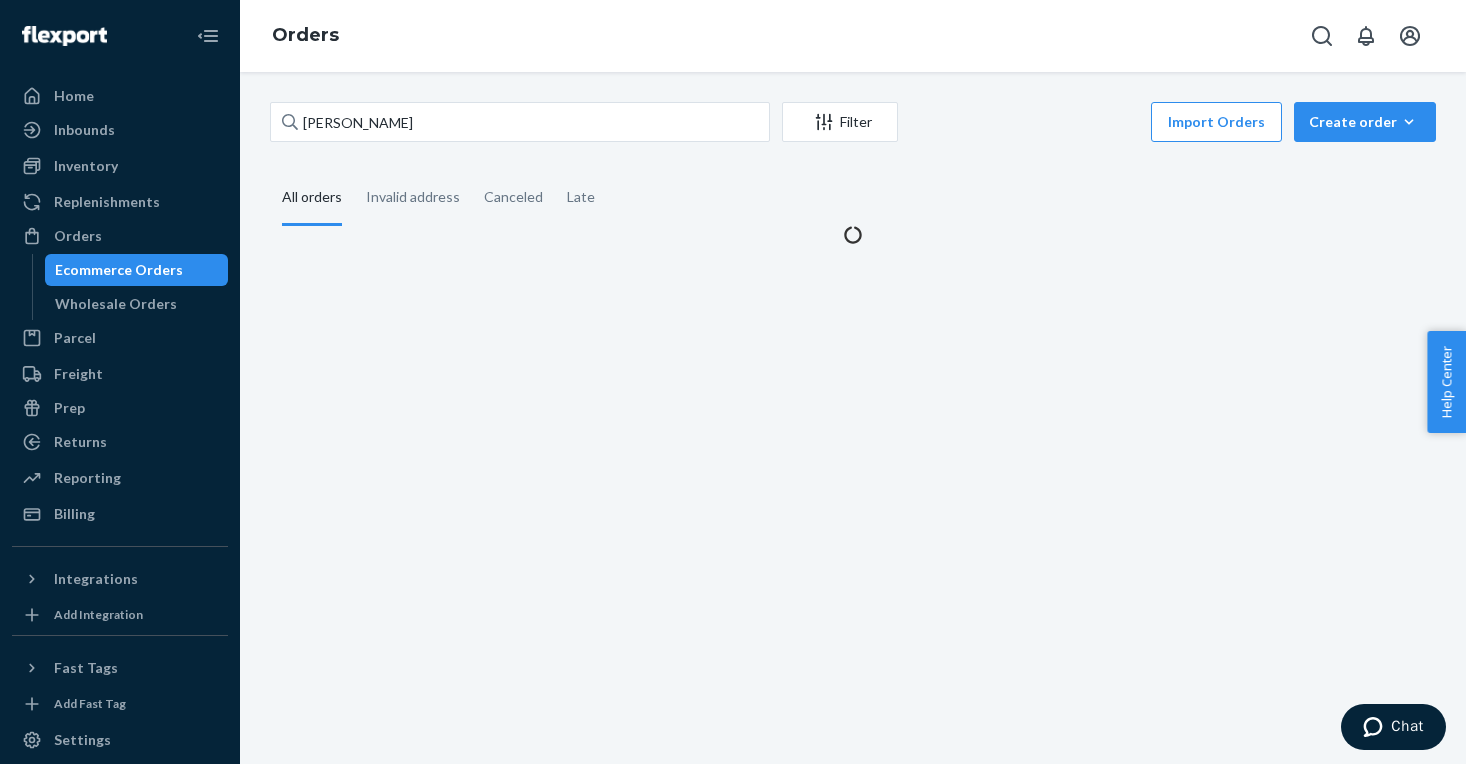 scroll, scrollTop: 0, scrollLeft: 0, axis: both 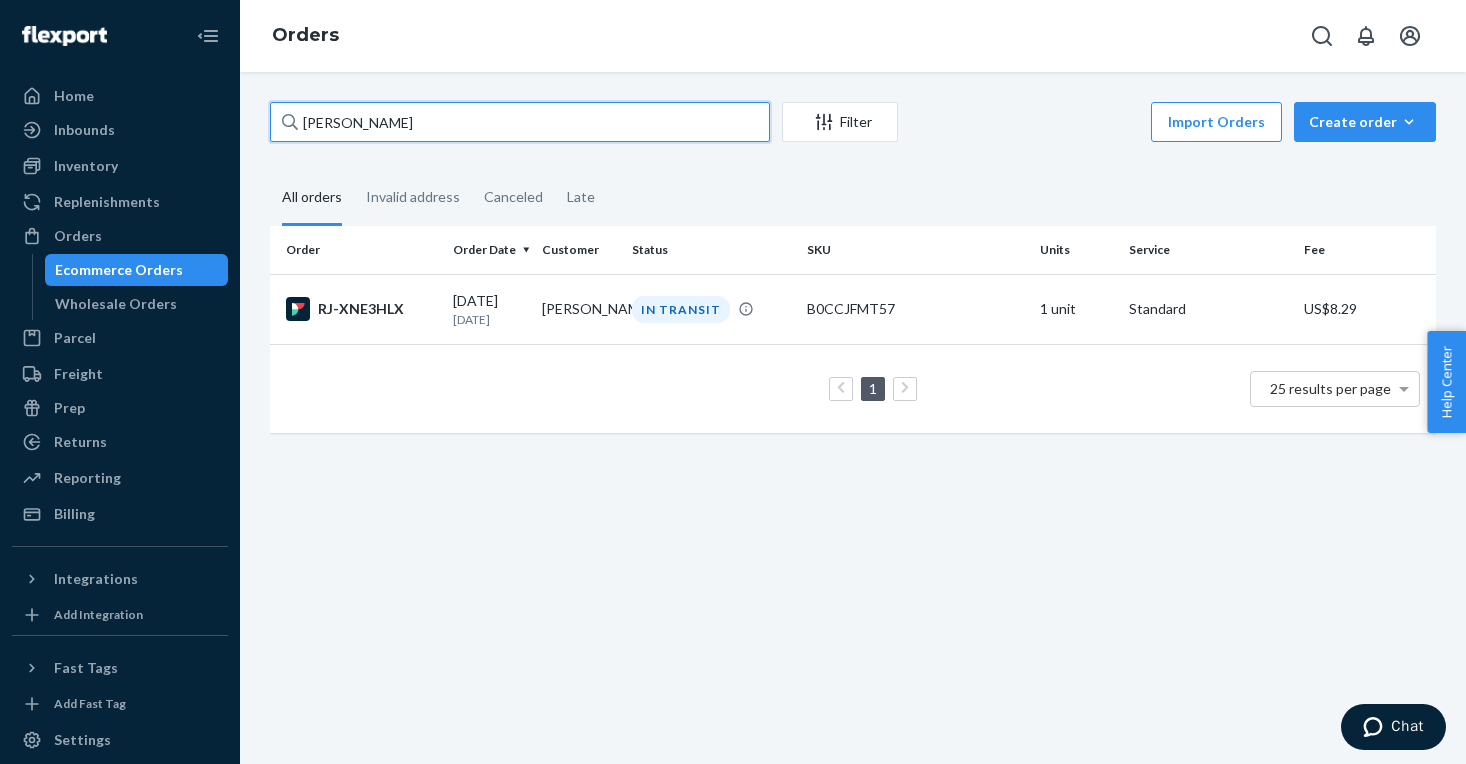 drag, startPoint x: 416, startPoint y: 126, endPoint x: 208, endPoint y: 97, distance: 210.0119 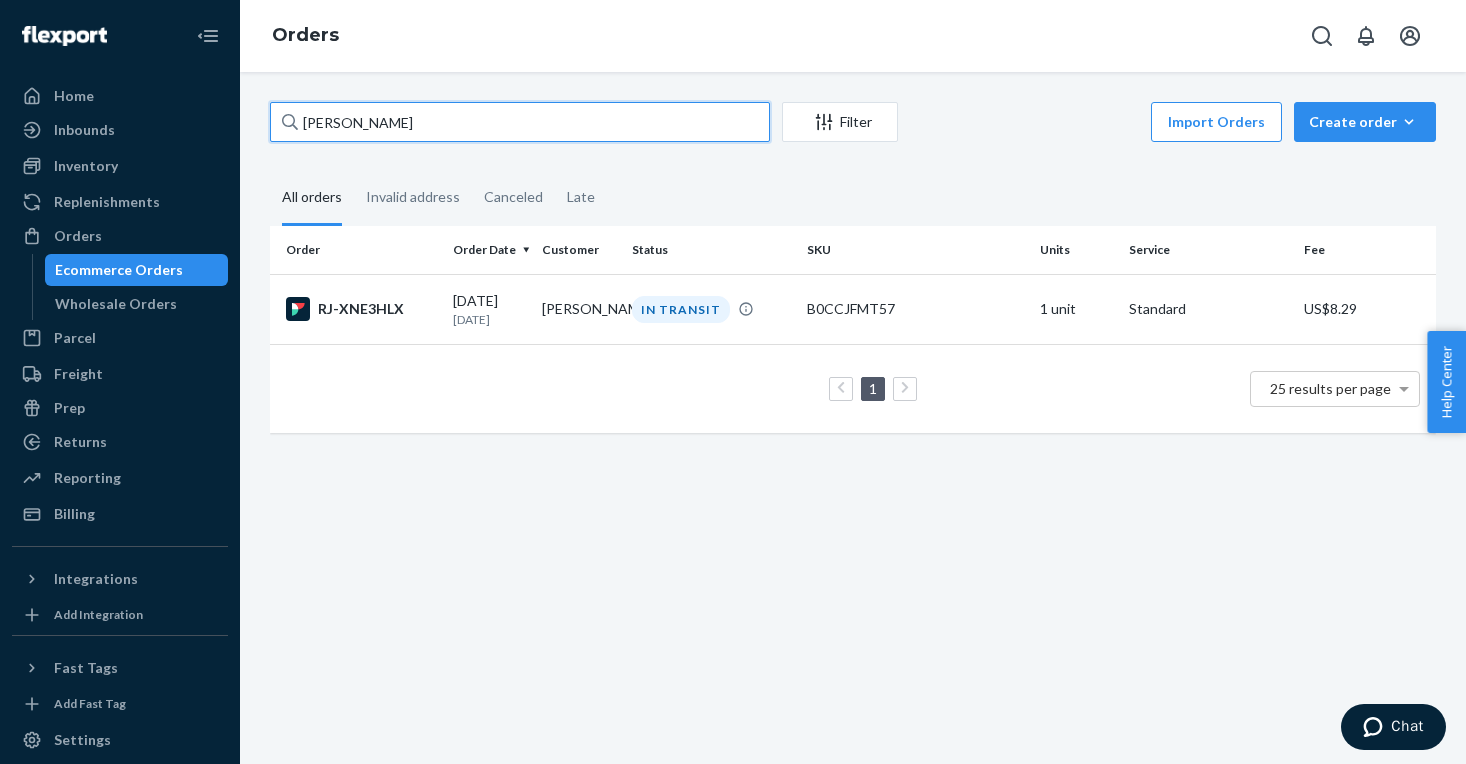 click on "[PERSON_NAME]" at bounding box center (520, 122) 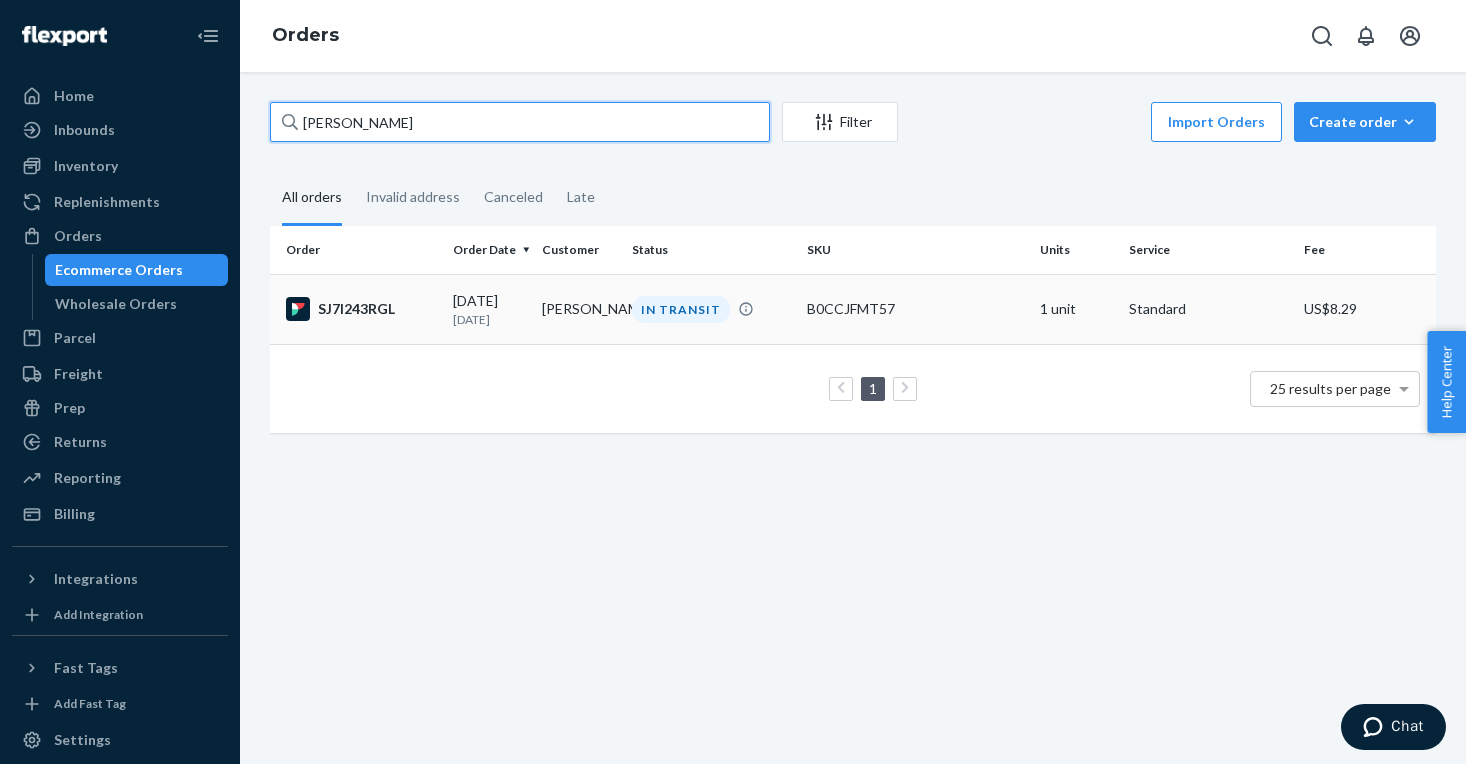 type on "[PERSON_NAME]" 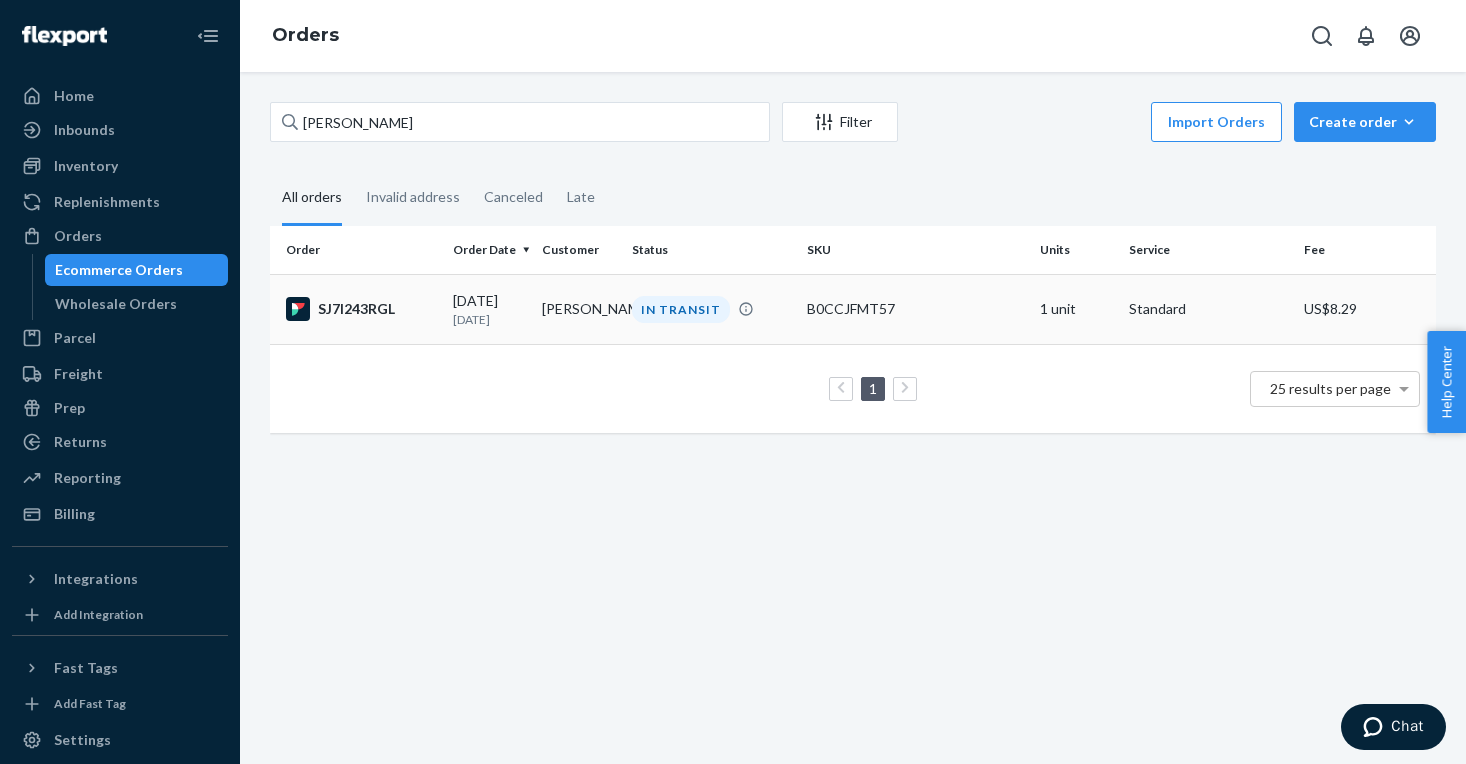 click on "IN TRANSIT" at bounding box center [681, 309] 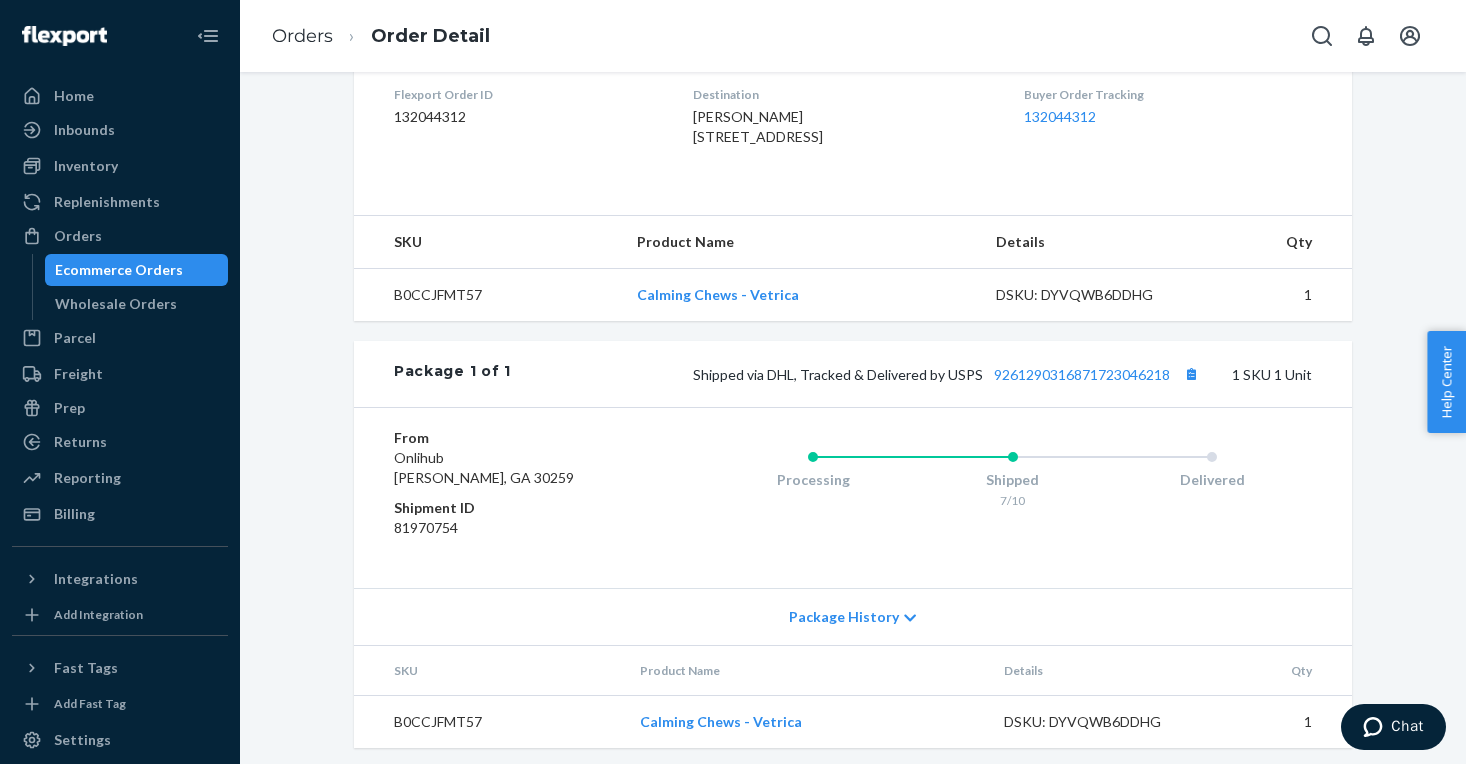 scroll, scrollTop: 559, scrollLeft: 0, axis: vertical 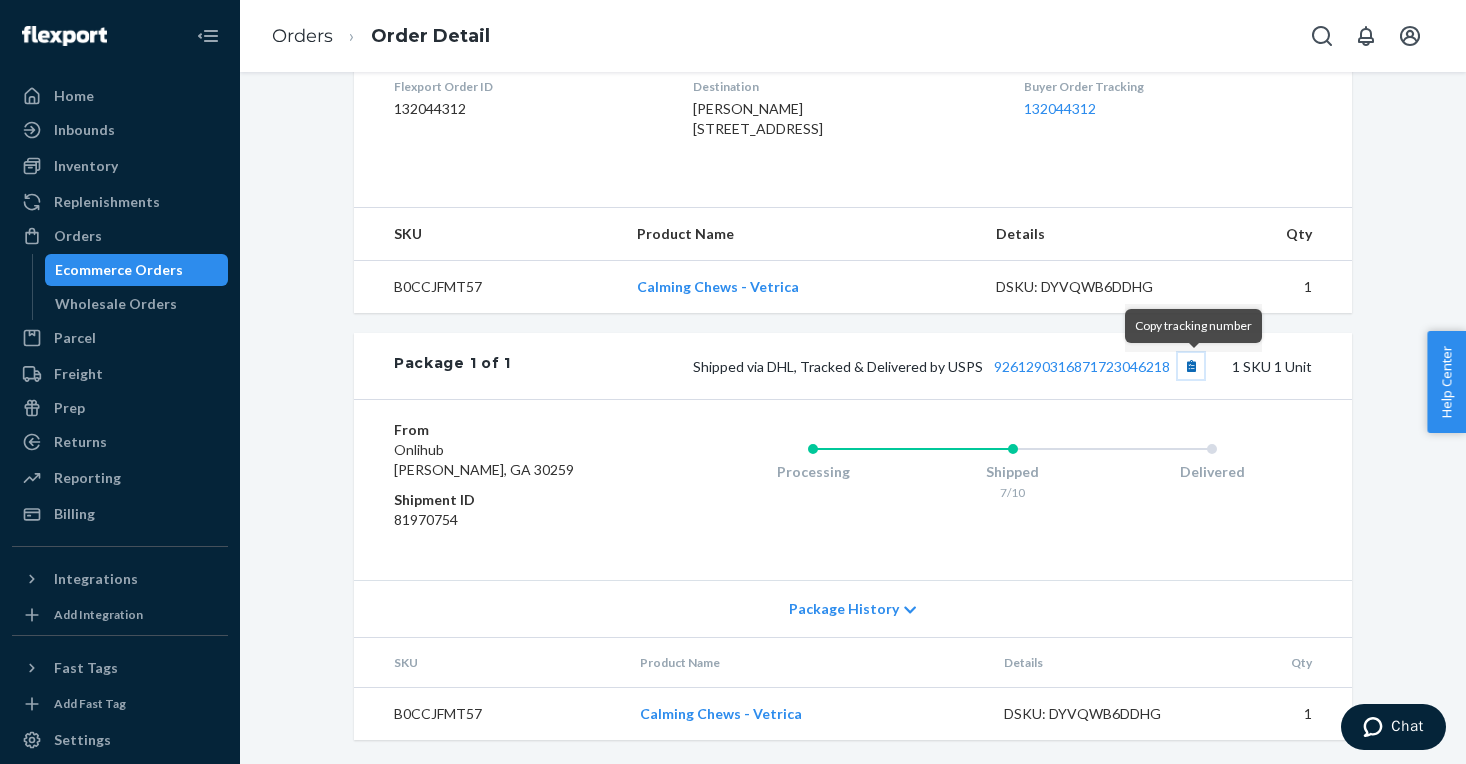 click at bounding box center [1191, 366] 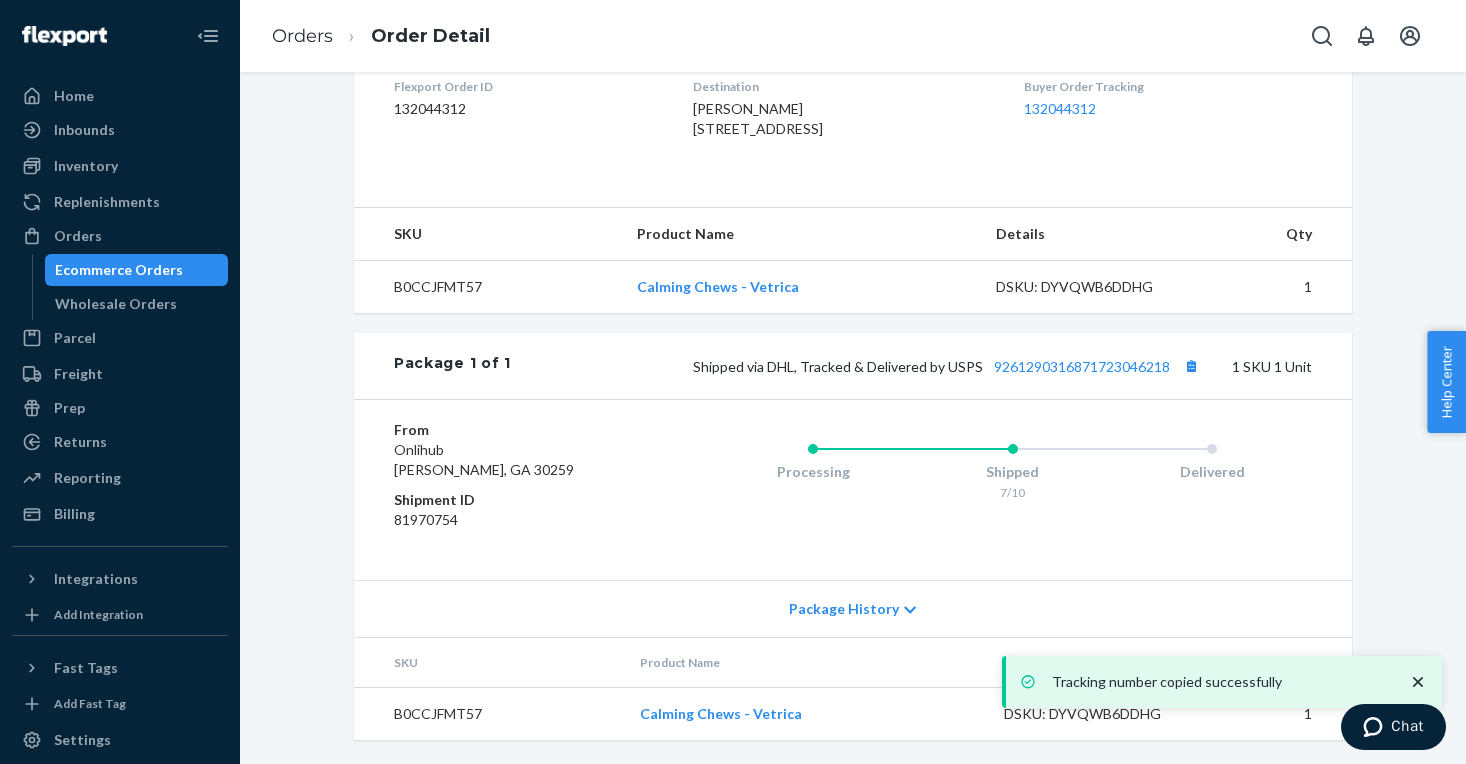 click on "Ecommerce Orders" at bounding box center (119, 270) 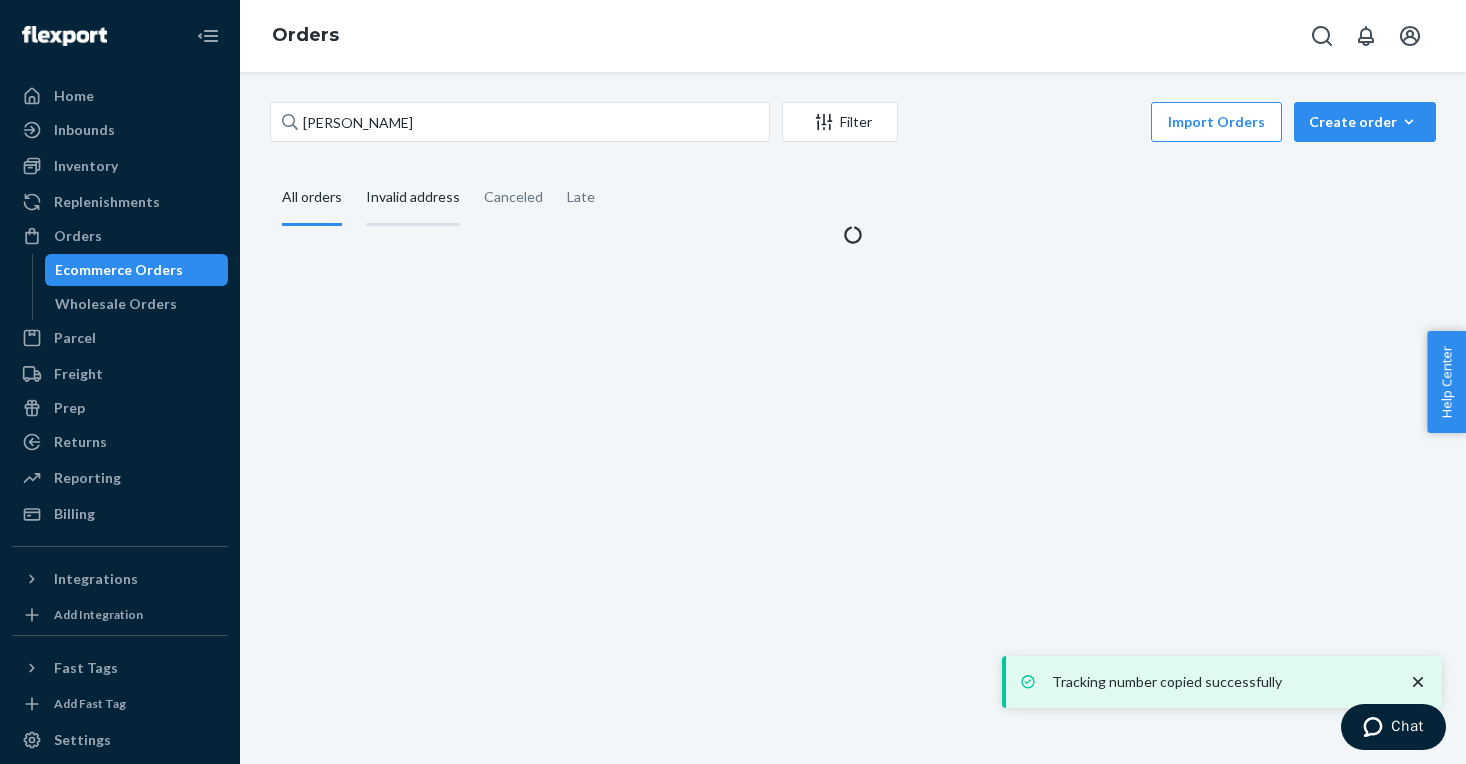 scroll, scrollTop: 0, scrollLeft: 0, axis: both 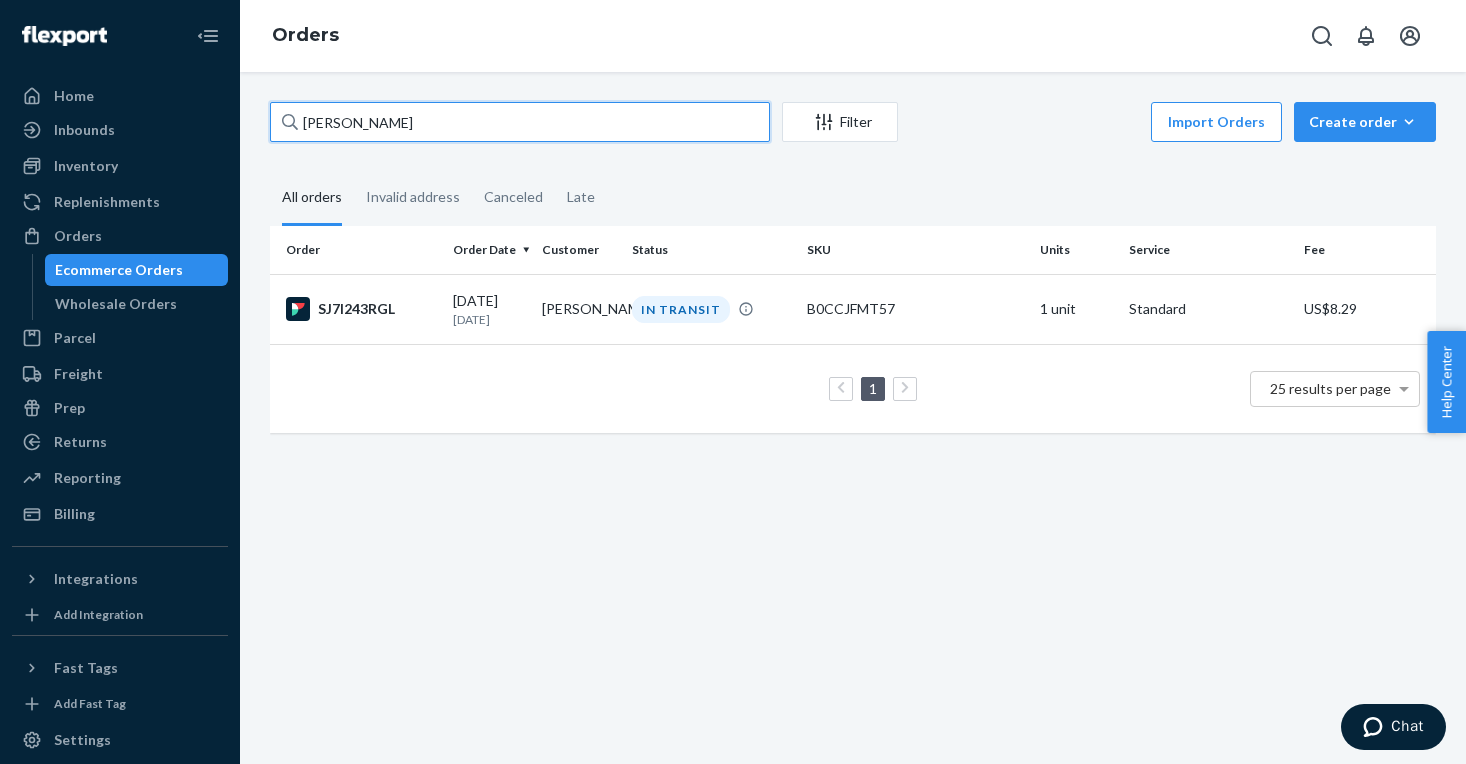 drag, startPoint x: 515, startPoint y: 119, endPoint x: 205, endPoint y: 102, distance: 310.4658 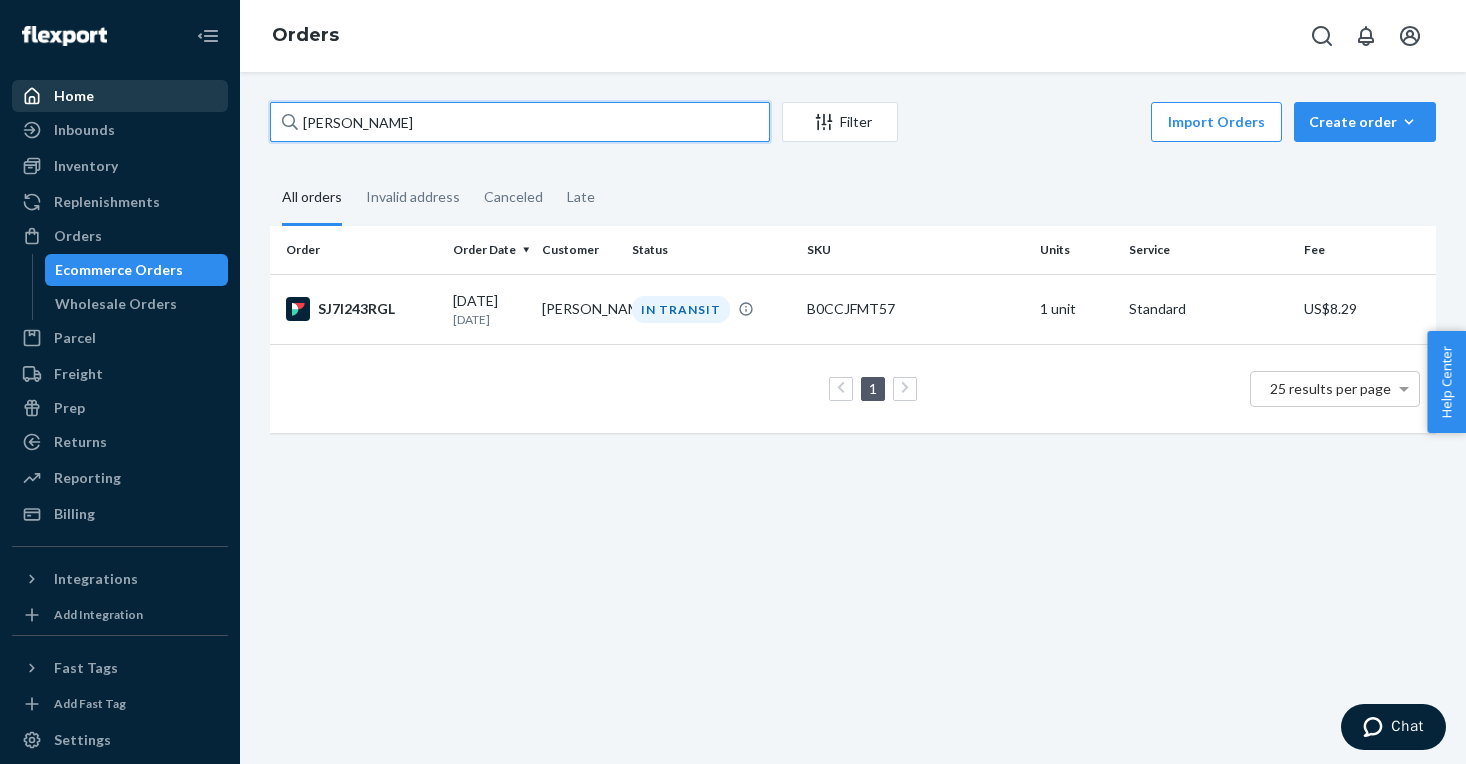paste on "[PERSON_NAME] [PERSON_NAME]" 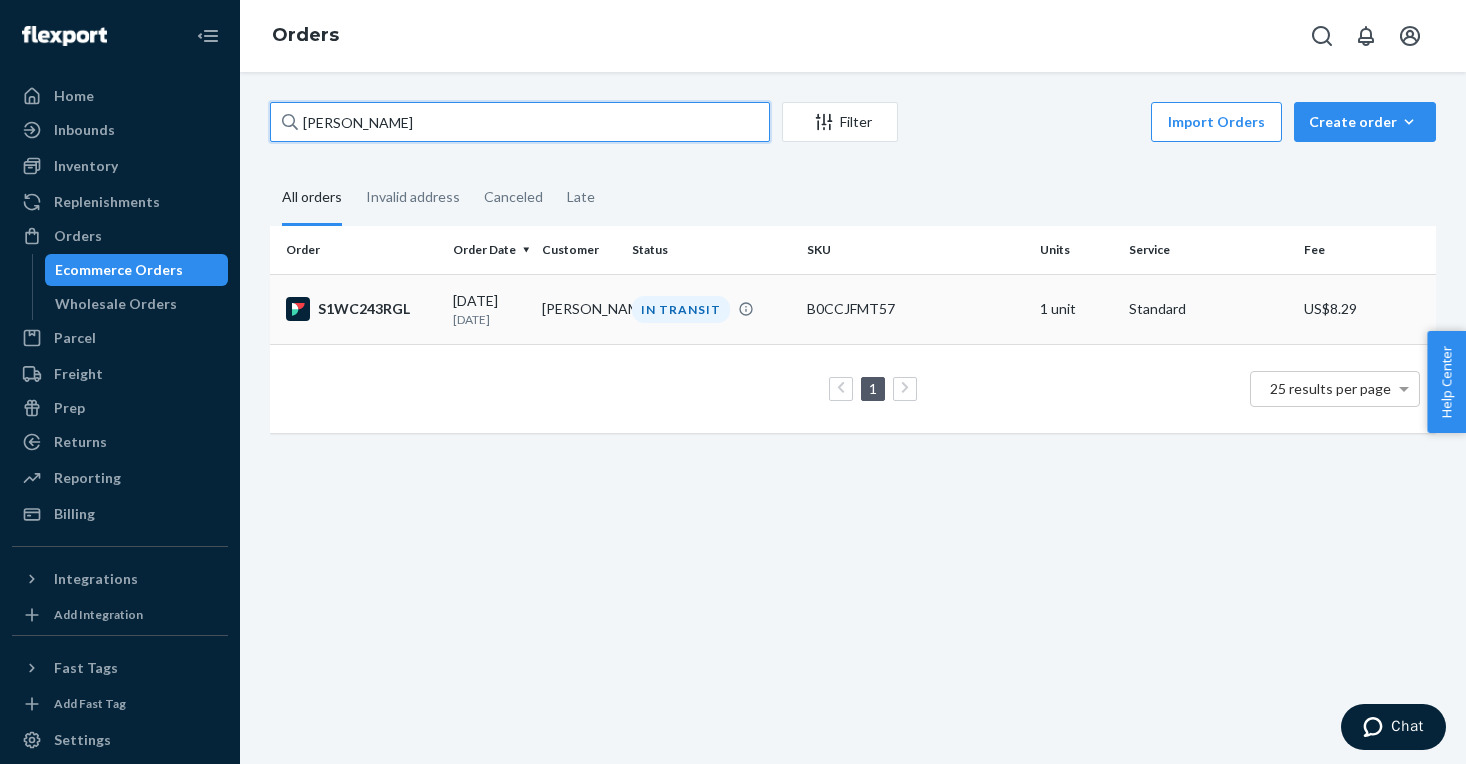 type on "[PERSON_NAME]" 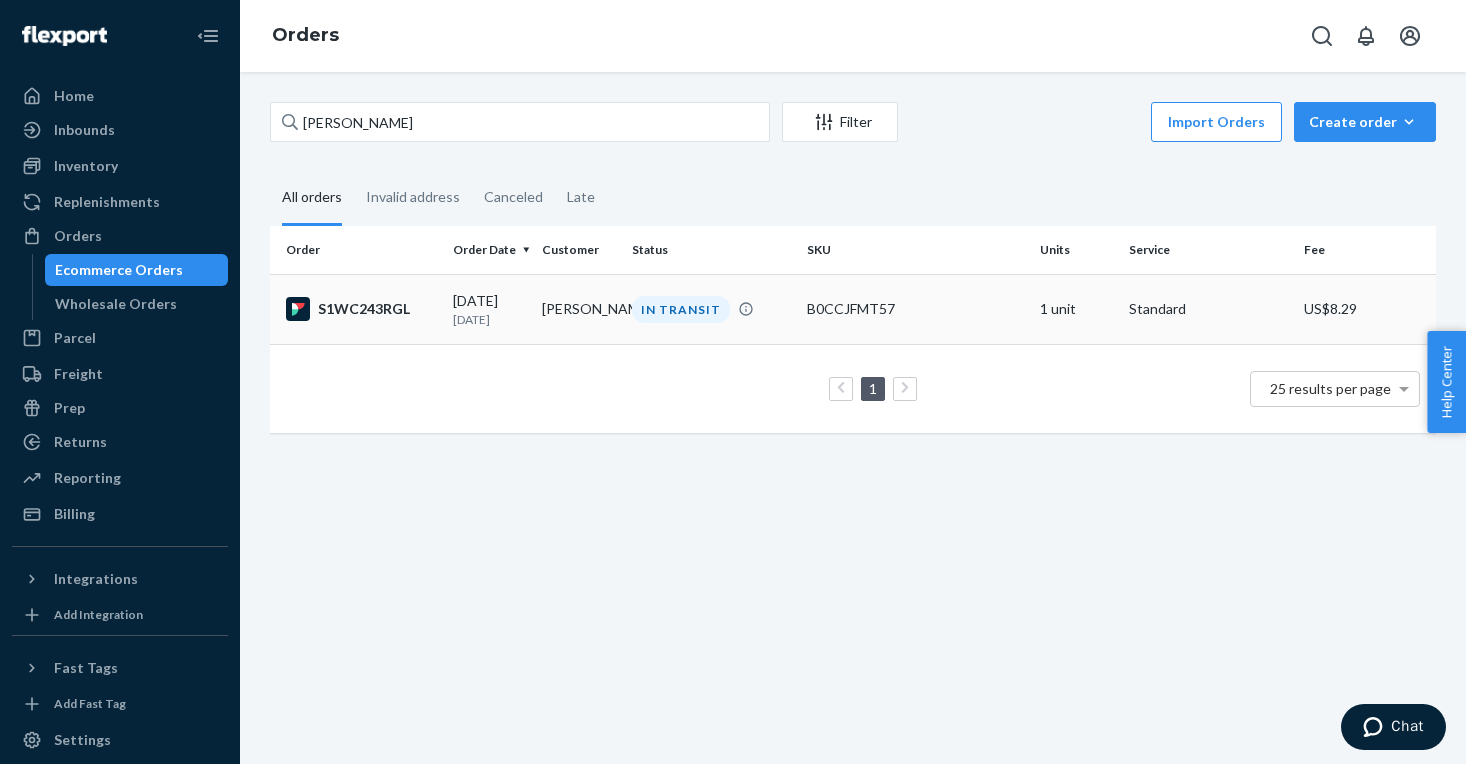 click on "IN TRANSIT" at bounding box center [681, 309] 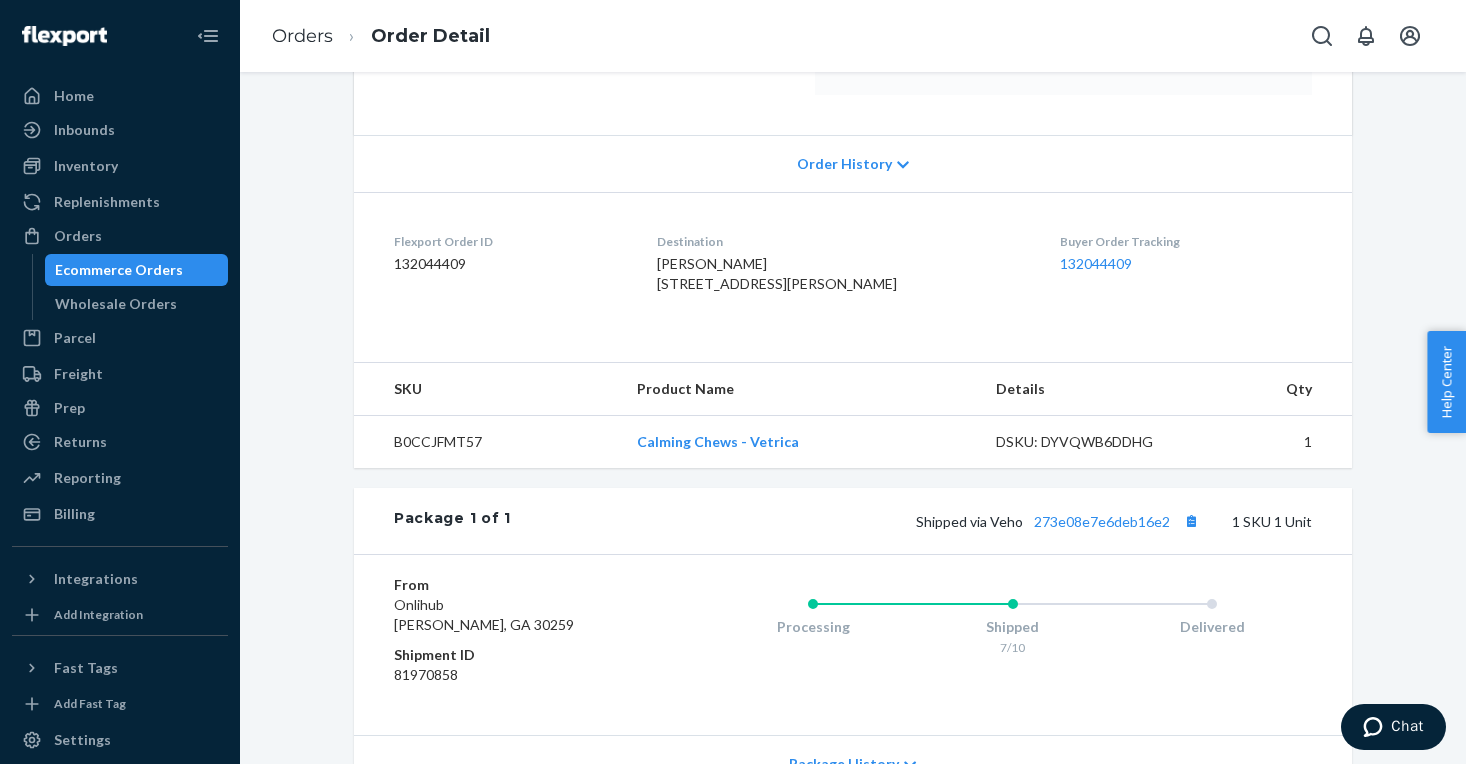 scroll, scrollTop: 383, scrollLeft: 0, axis: vertical 